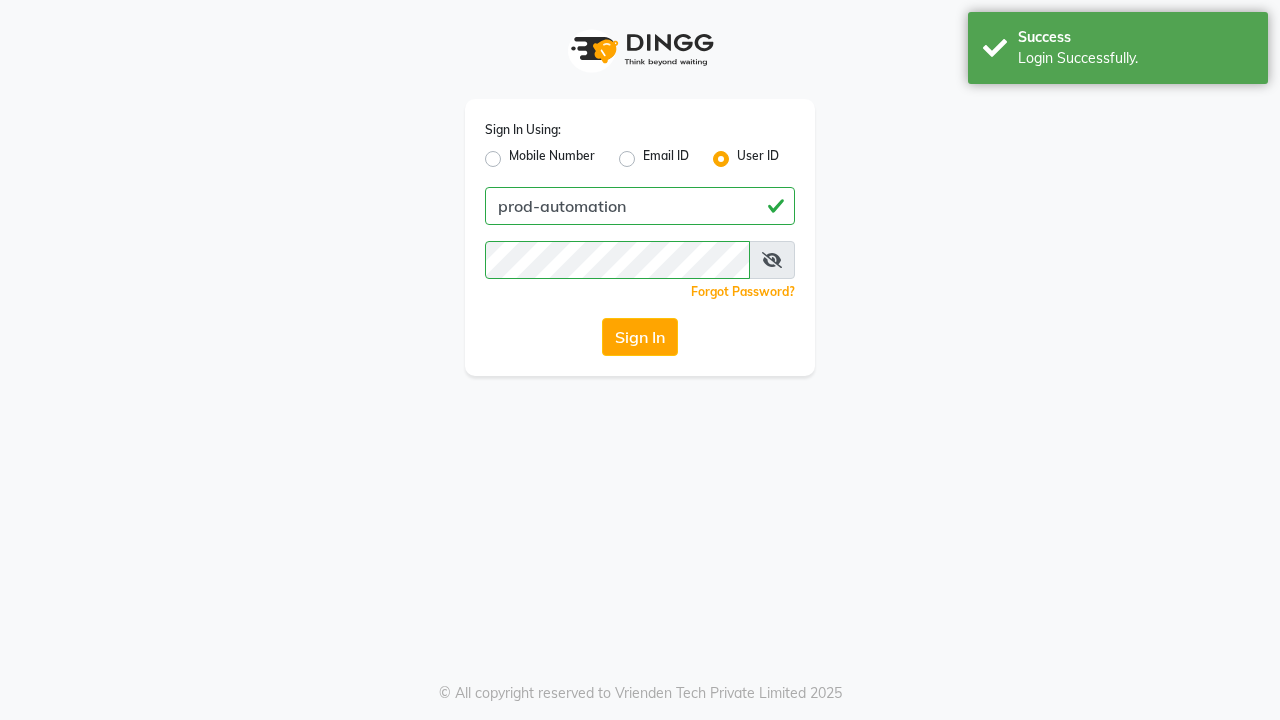 scroll, scrollTop: 0, scrollLeft: 0, axis: both 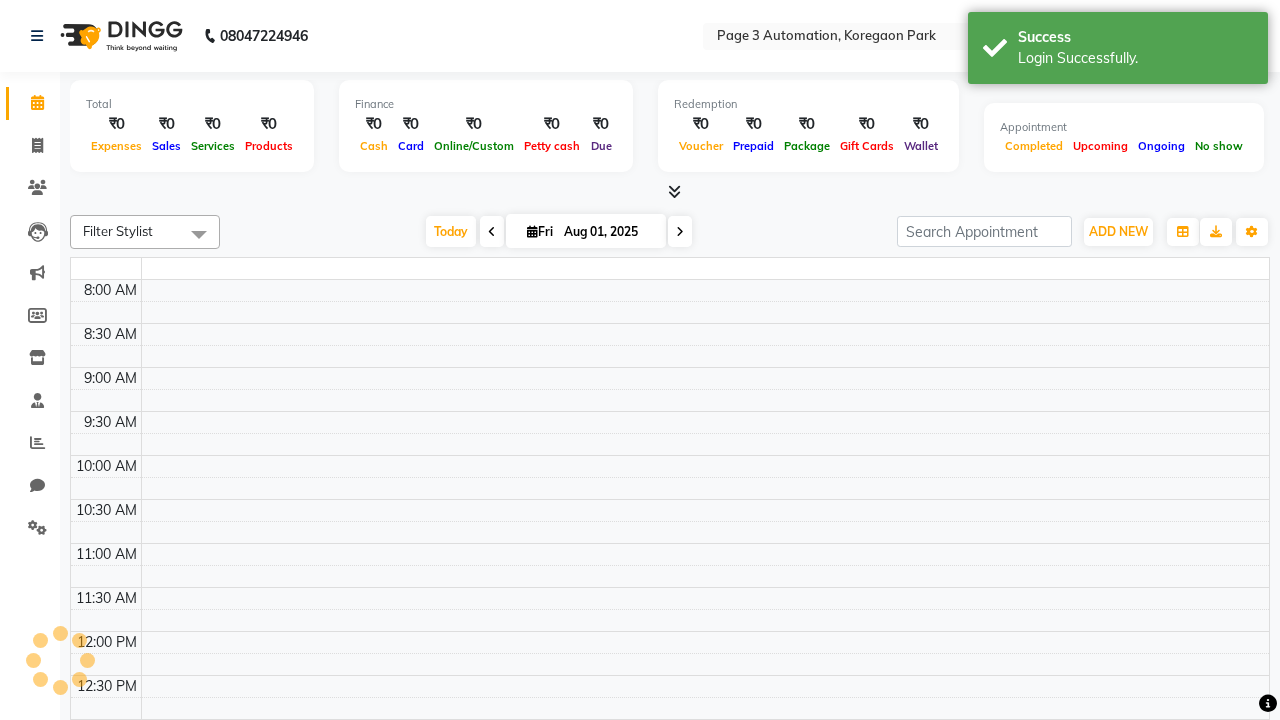 select on "en" 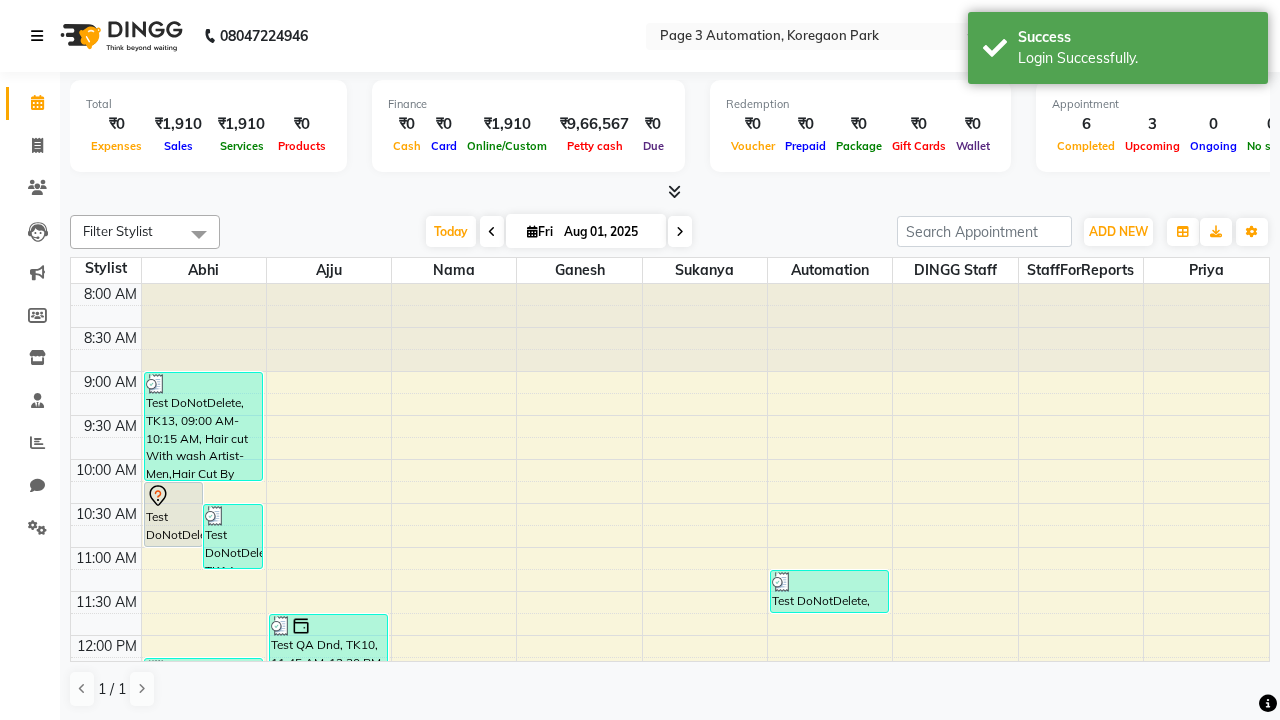 click at bounding box center (37, 36) 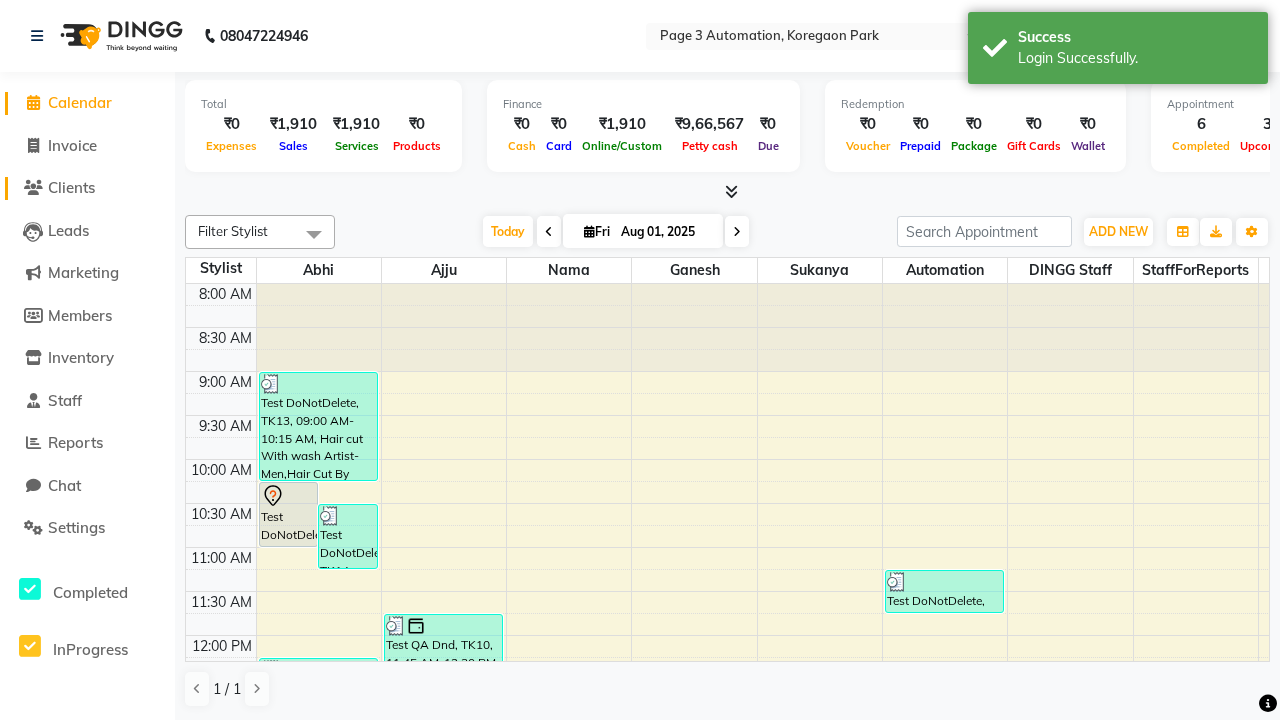click on "Clients" 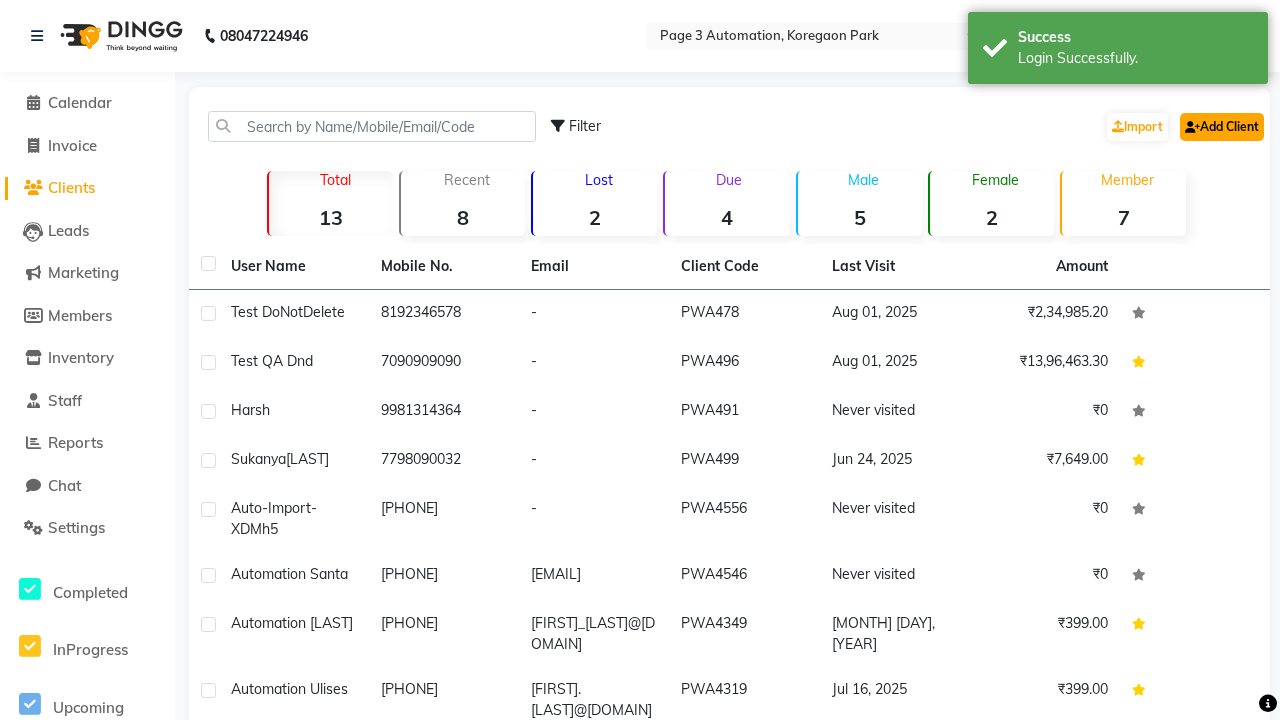 click on "Add Client" 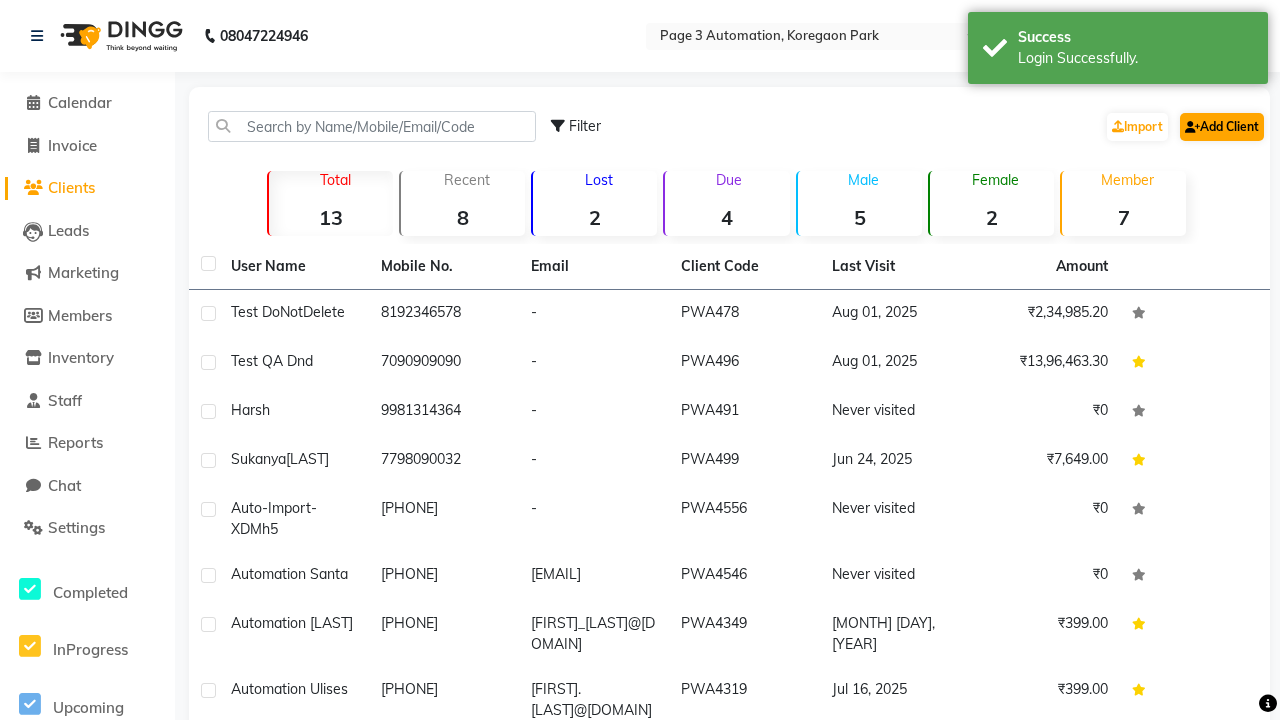 select on "22" 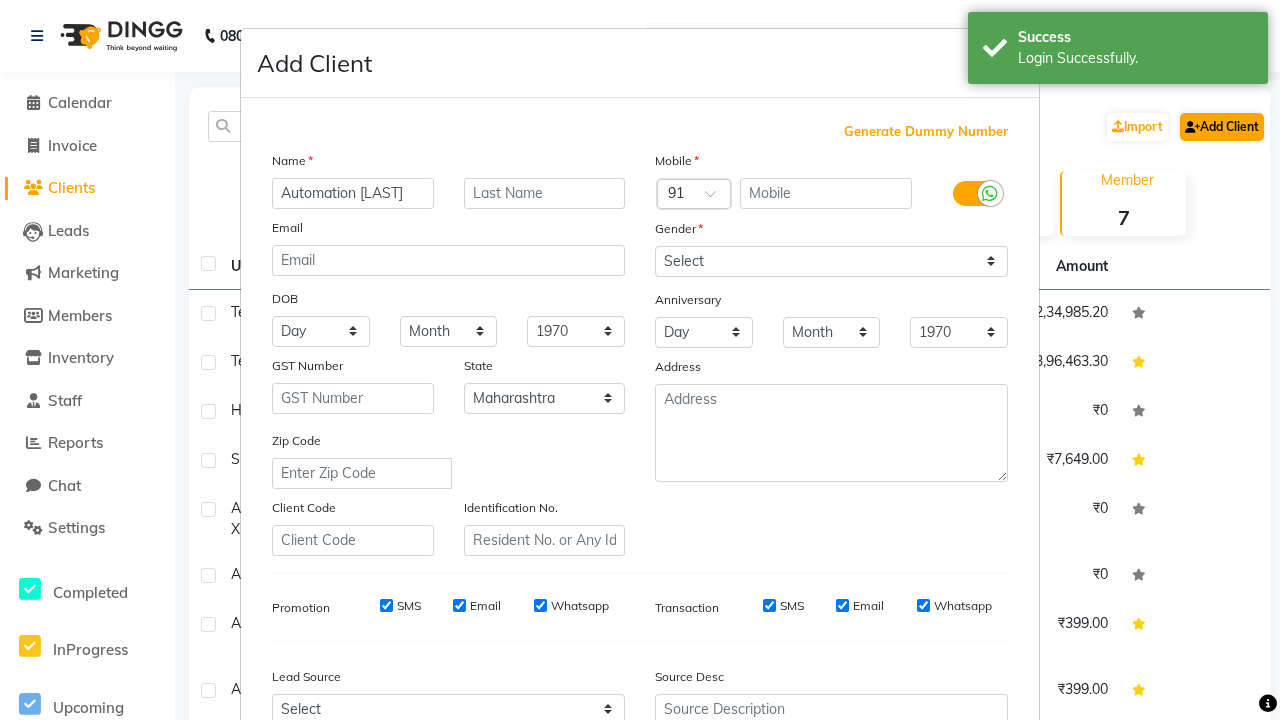 type on "Automation [LAST]" 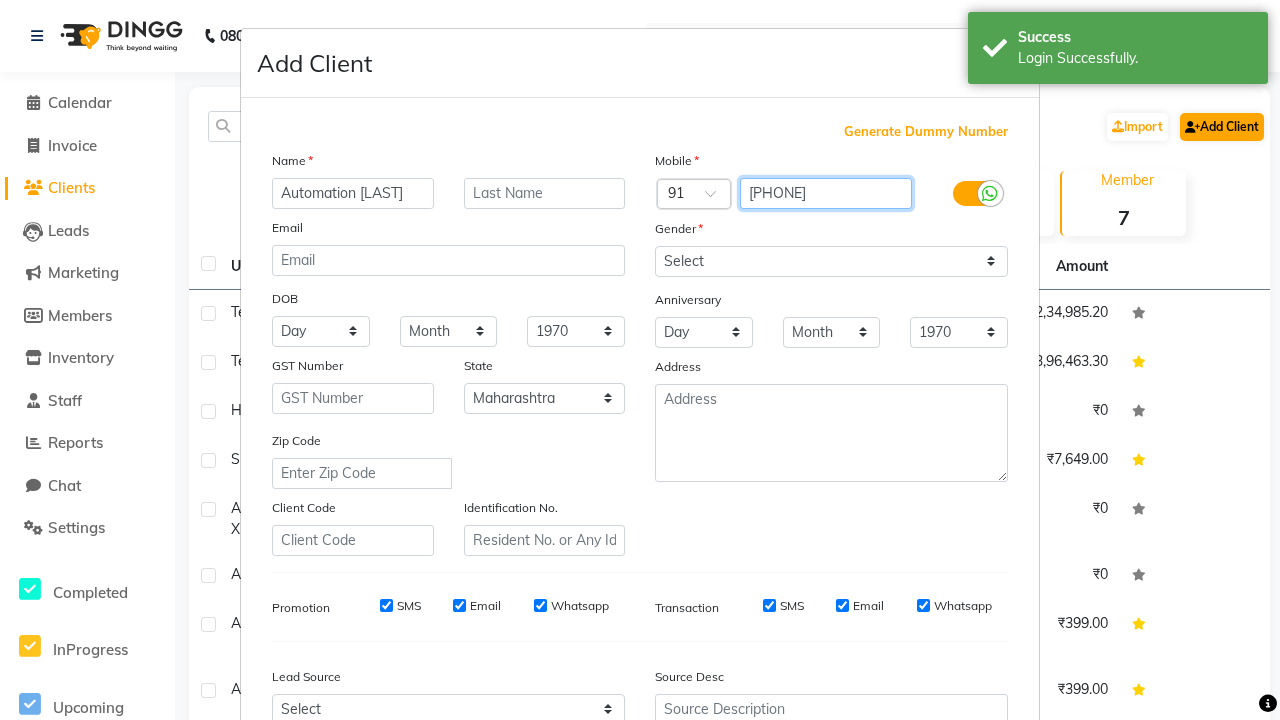 type on "[PHONE]" 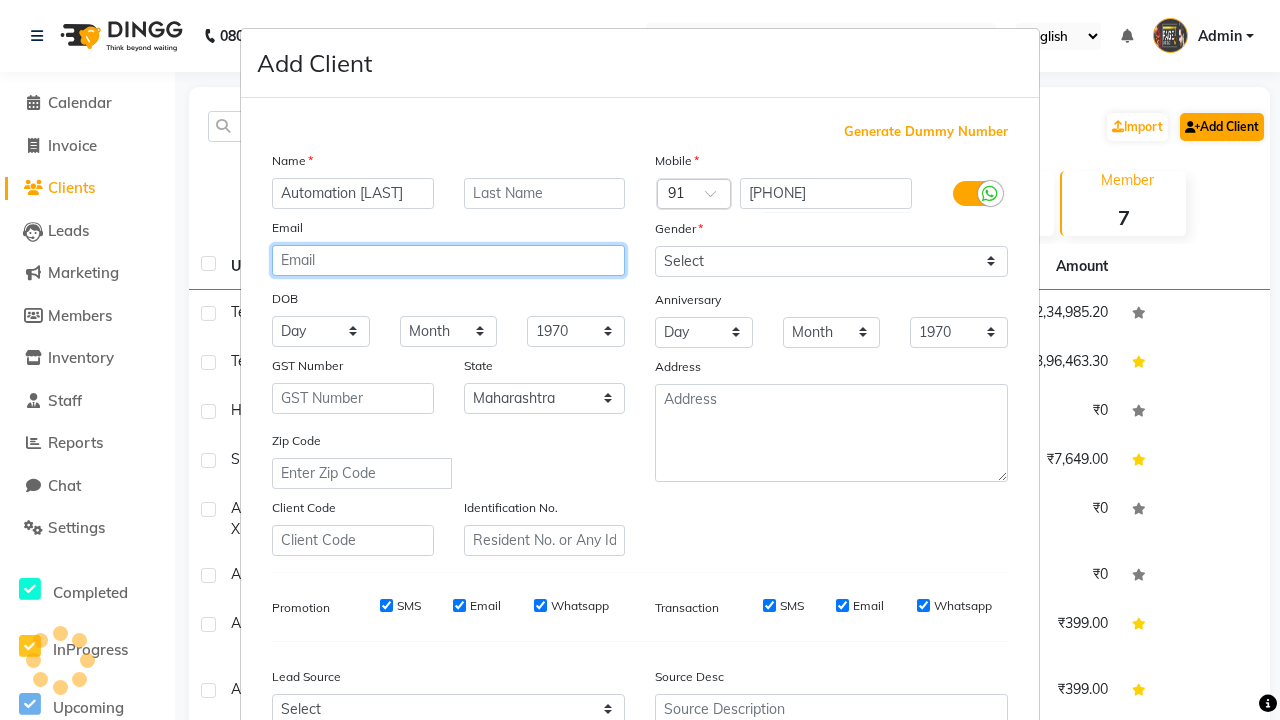 type on "[EMAIL]" 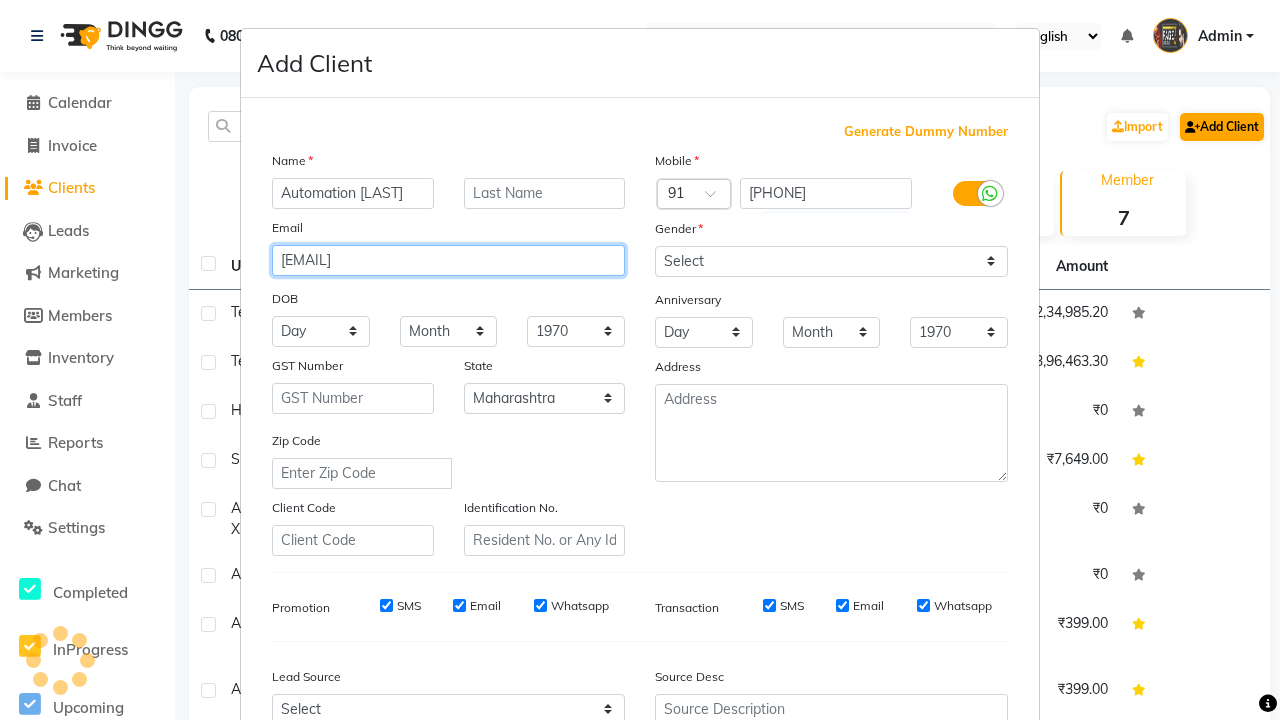 select on "male" 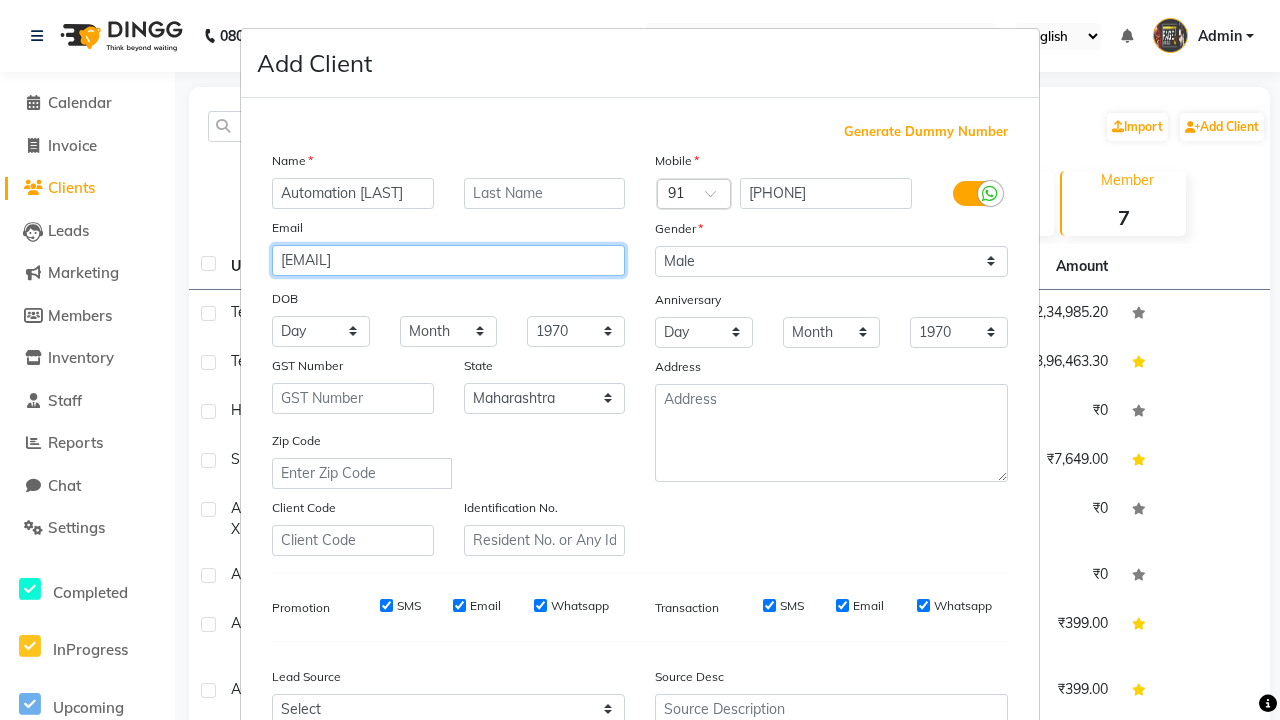 type on "[EMAIL]" 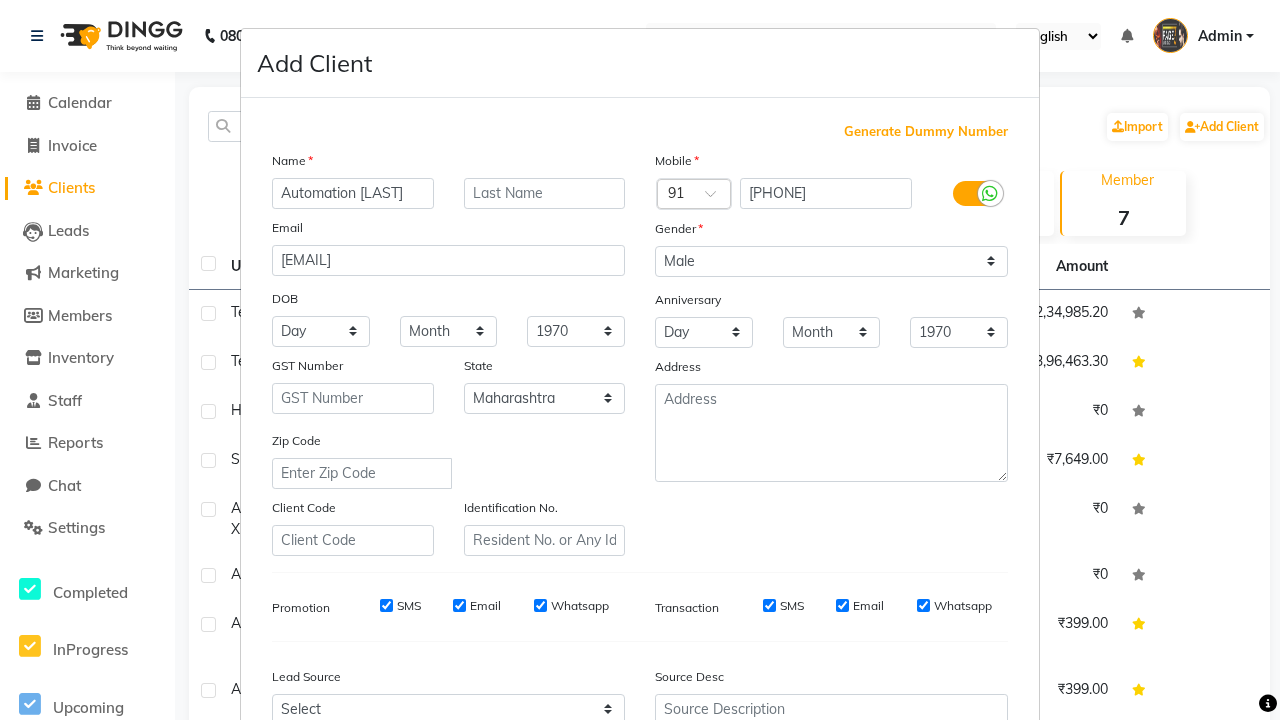 click on "Add" at bounding box center (906, 855) 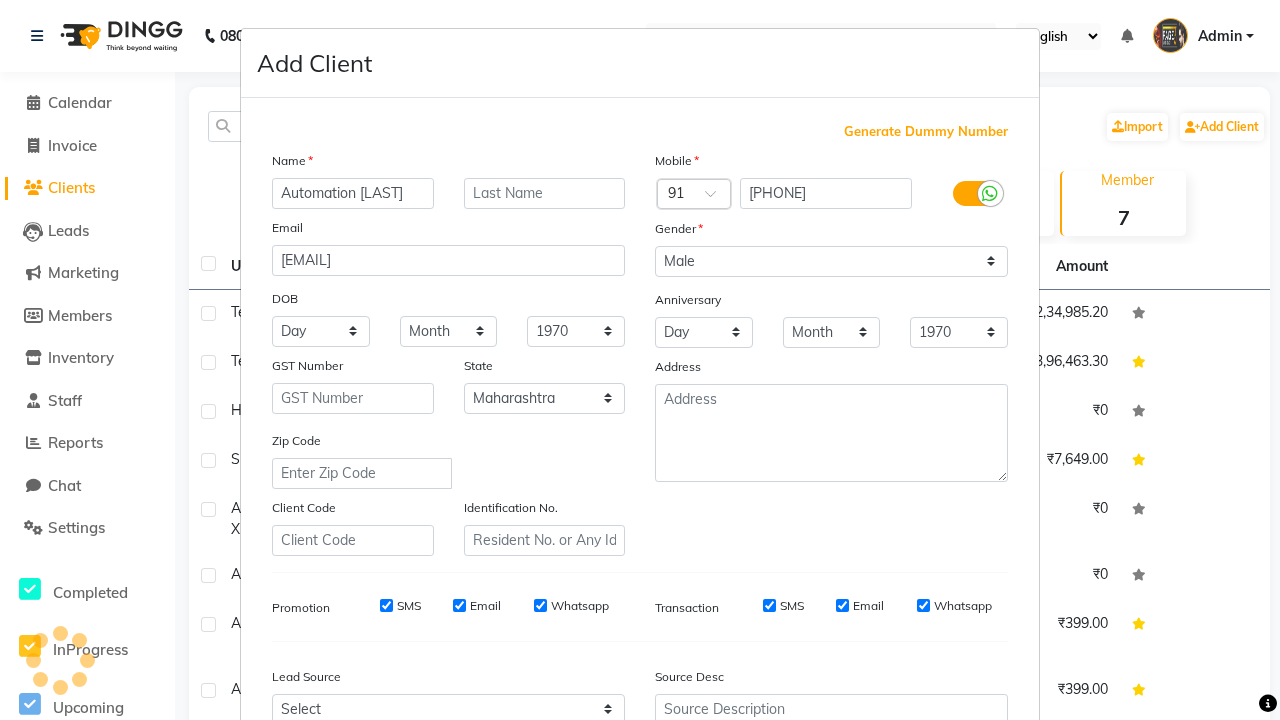 scroll, scrollTop: 203, scrollLeft: 0, axis: vertical 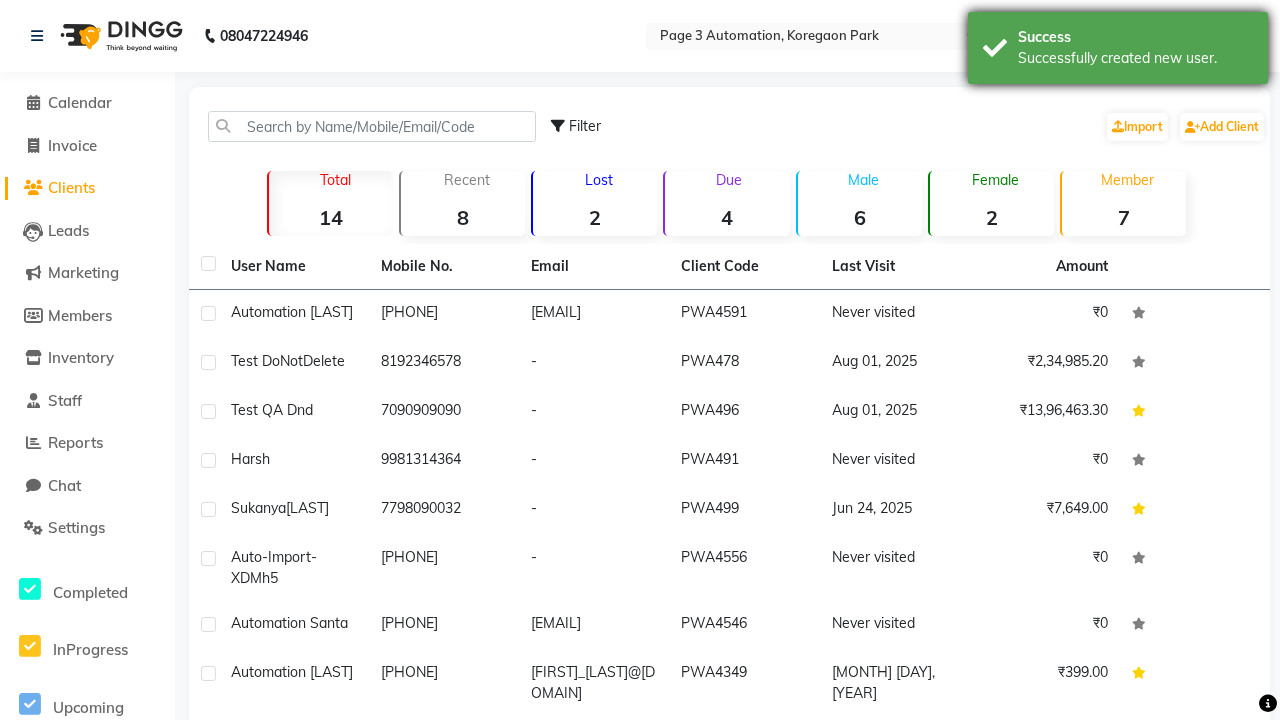 click on "Successfully created new user." at bounding box center [1135, 58] 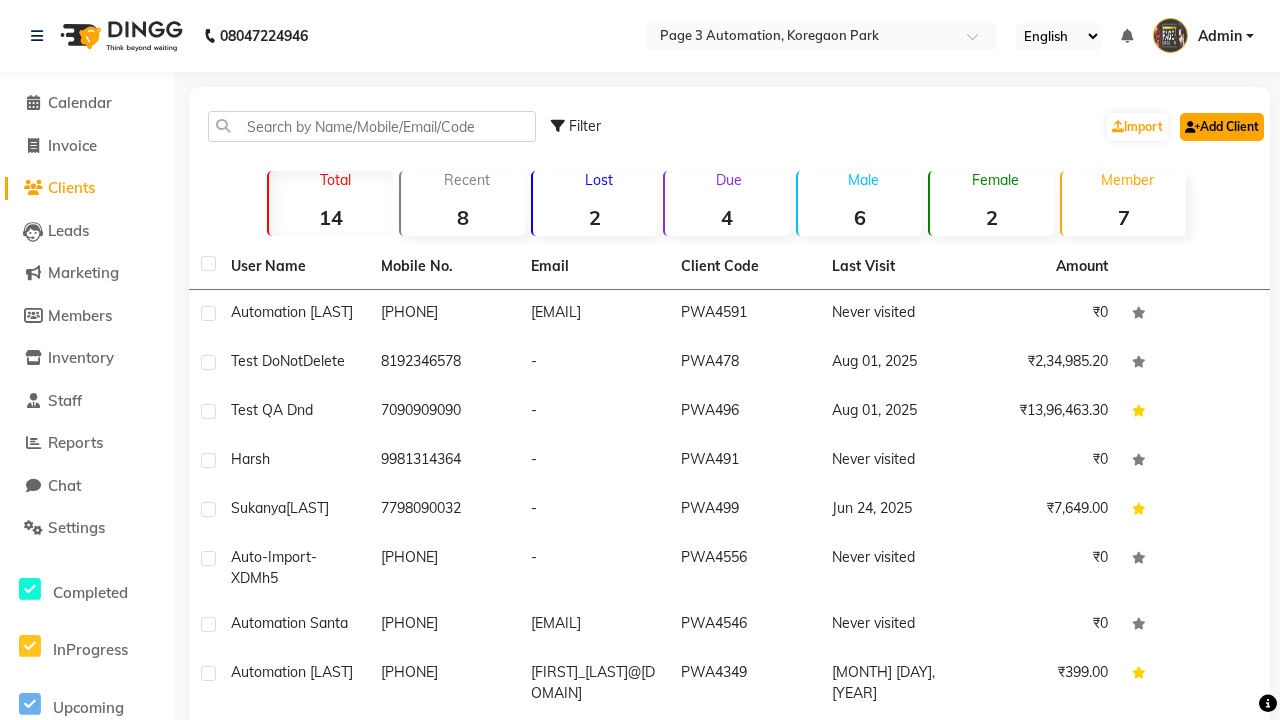 click on "Add Client" 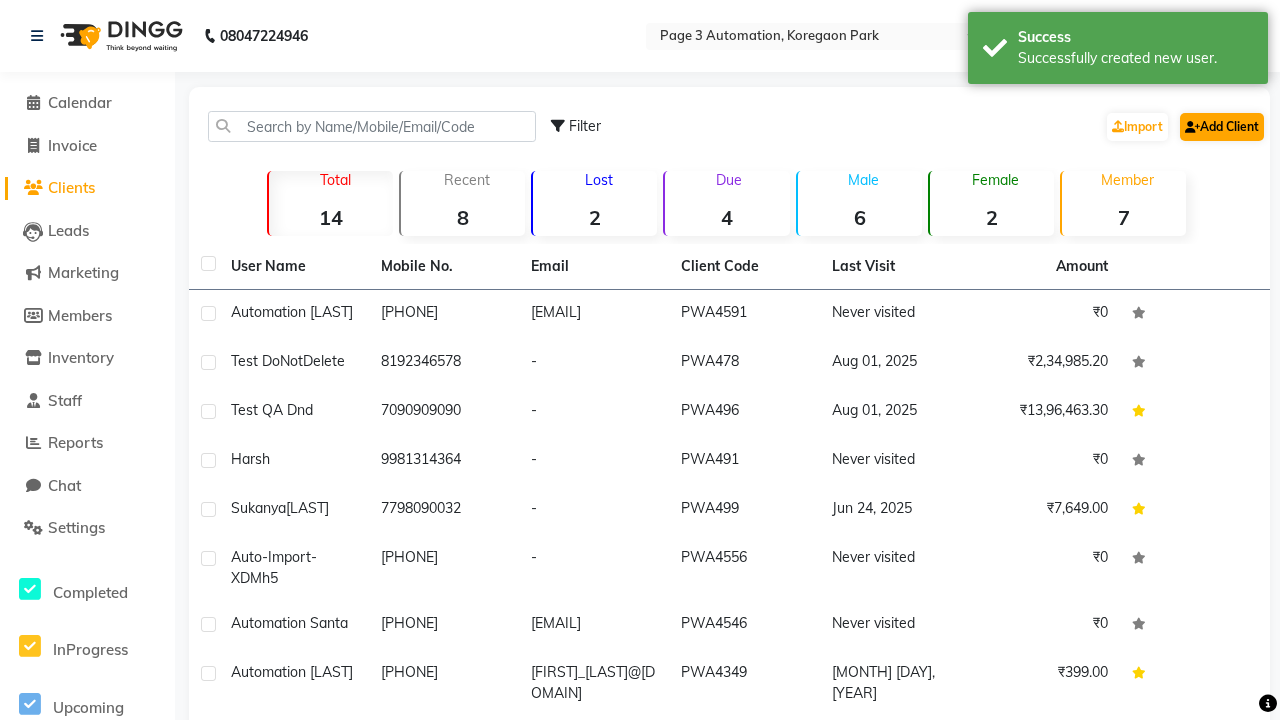 select on "22" 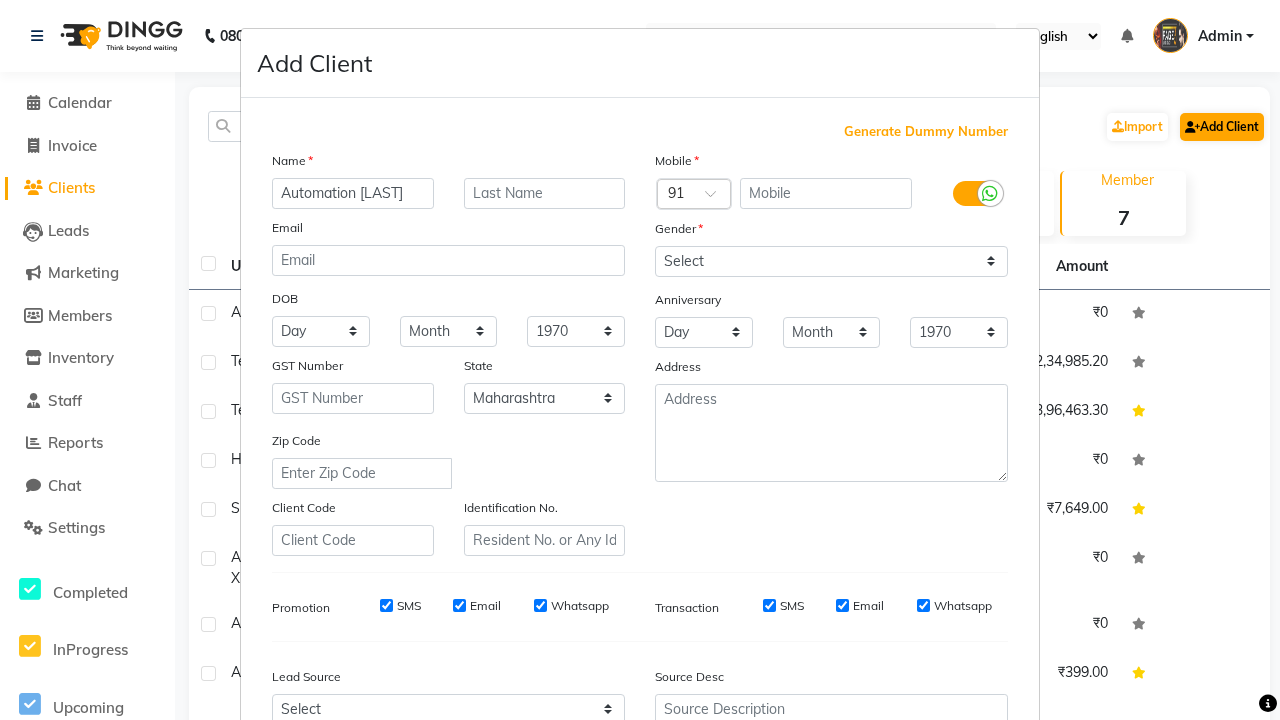 type on "Automation [LAST]" 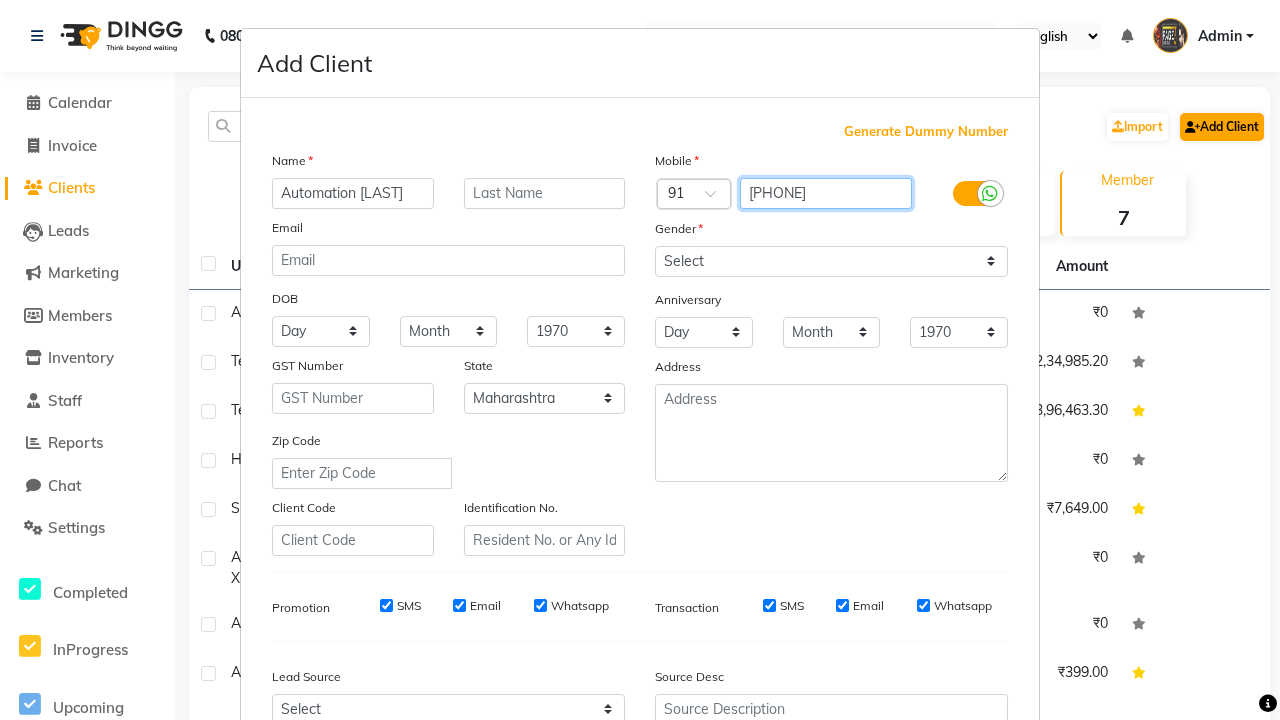type on "[PHONE]" 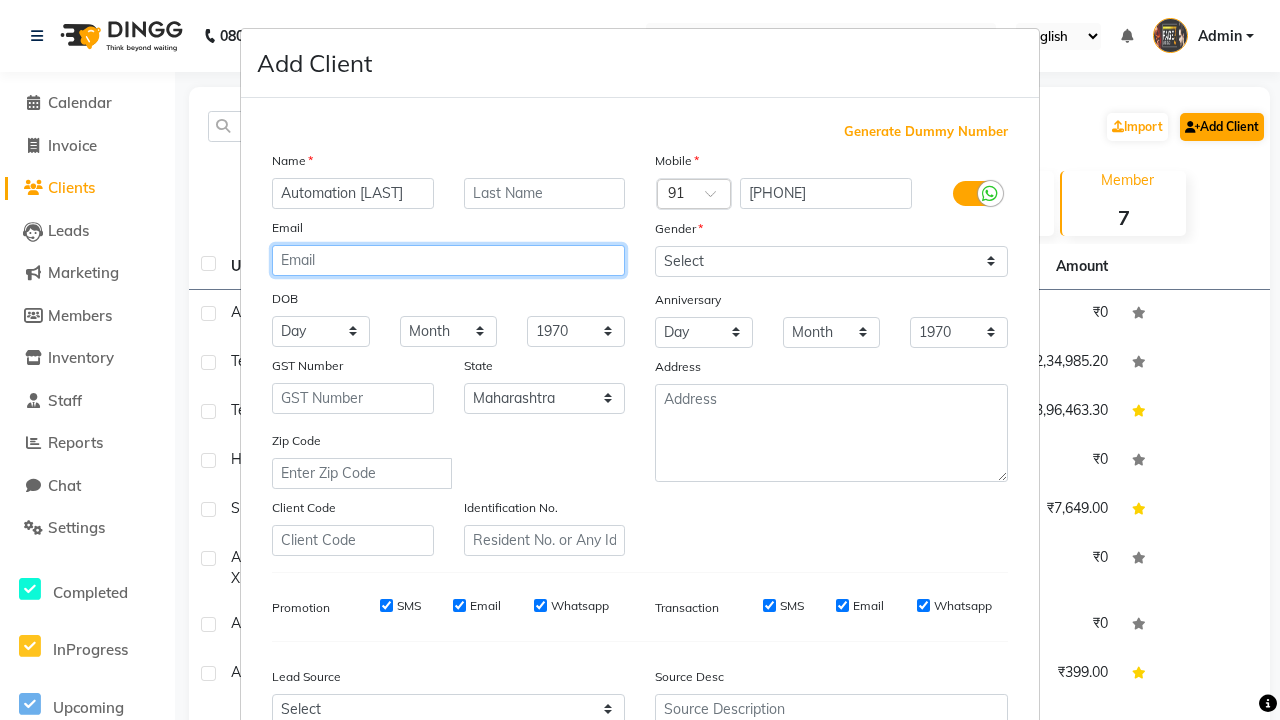 type on "[EMAIL]" 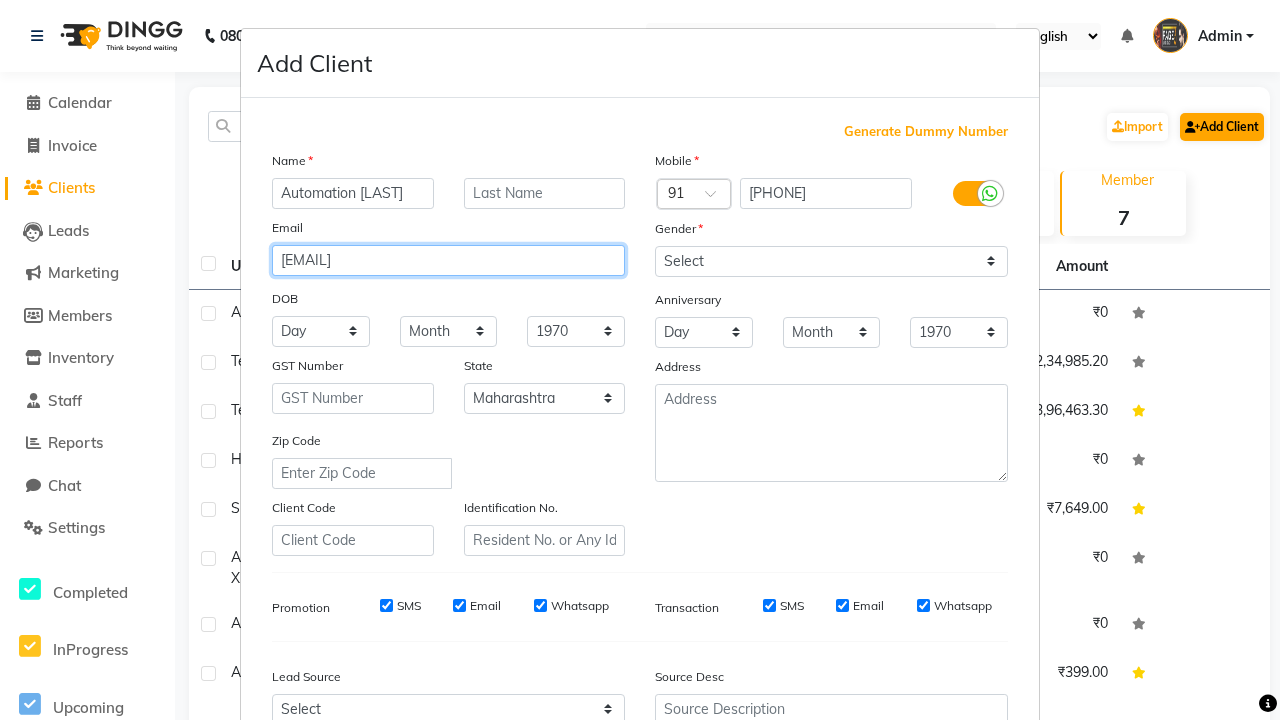 select on "male" 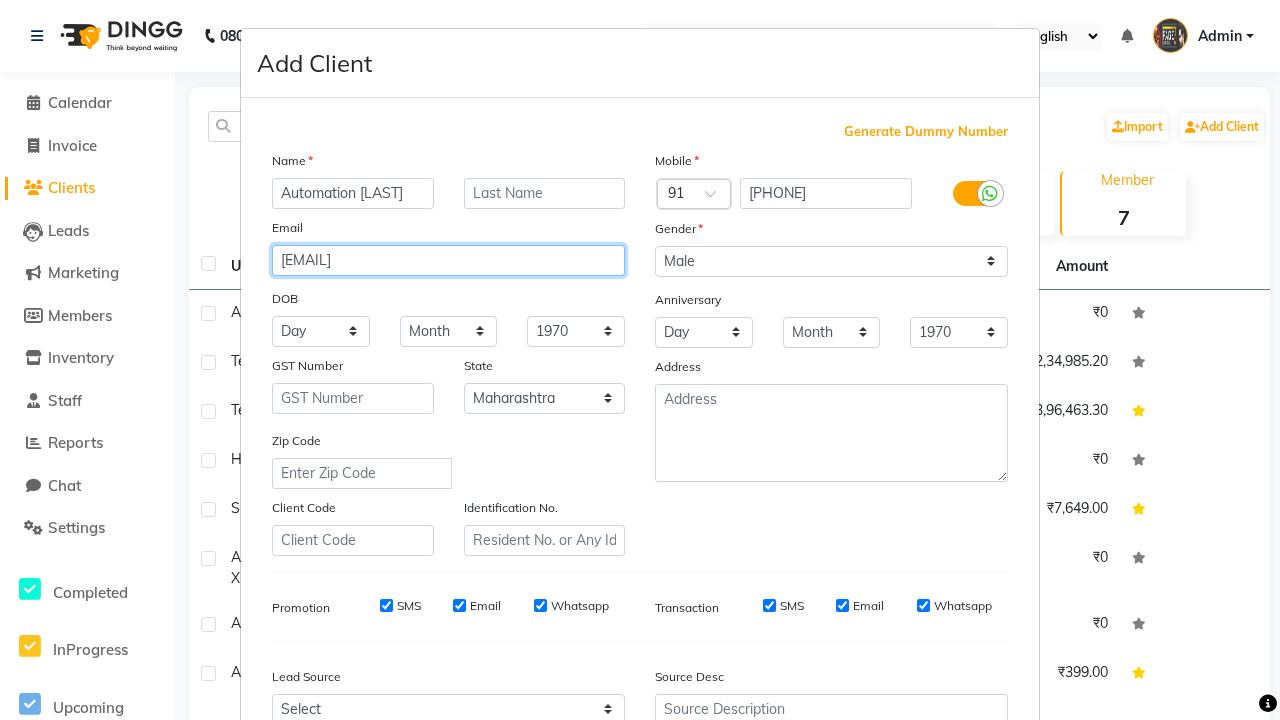 type on "[EMAIL]" 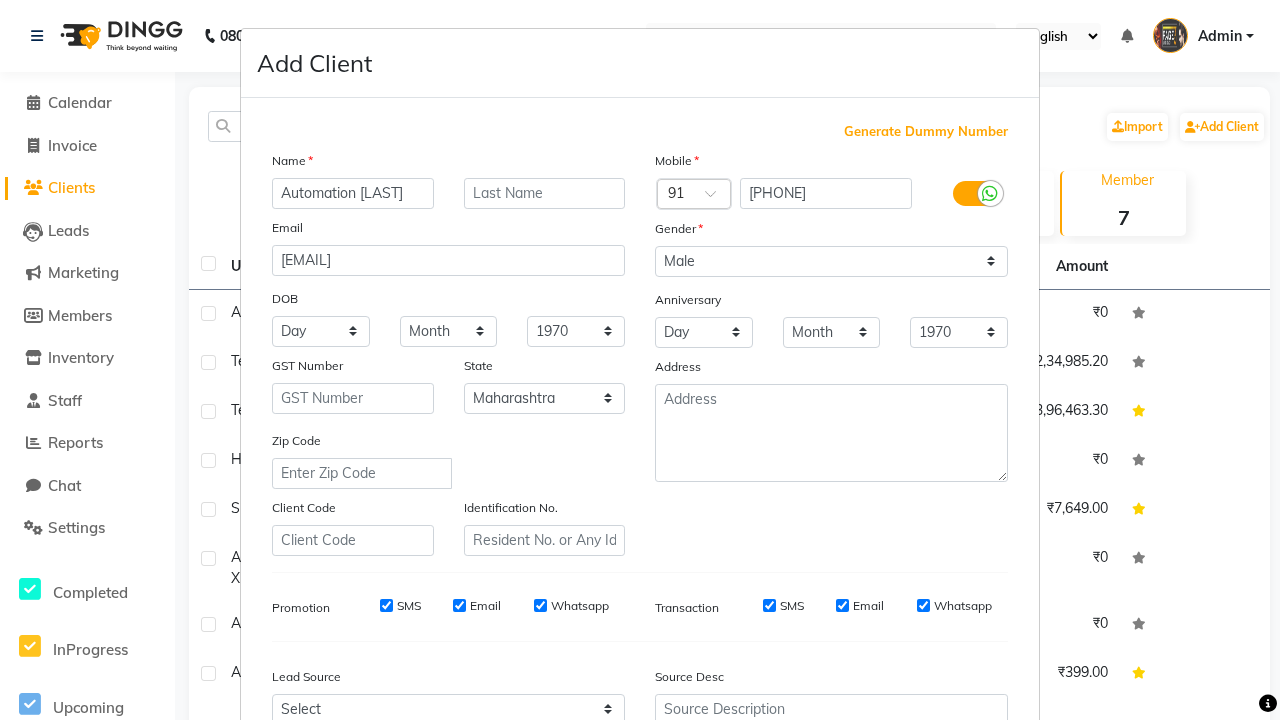 click at bounding box center [292, 773] 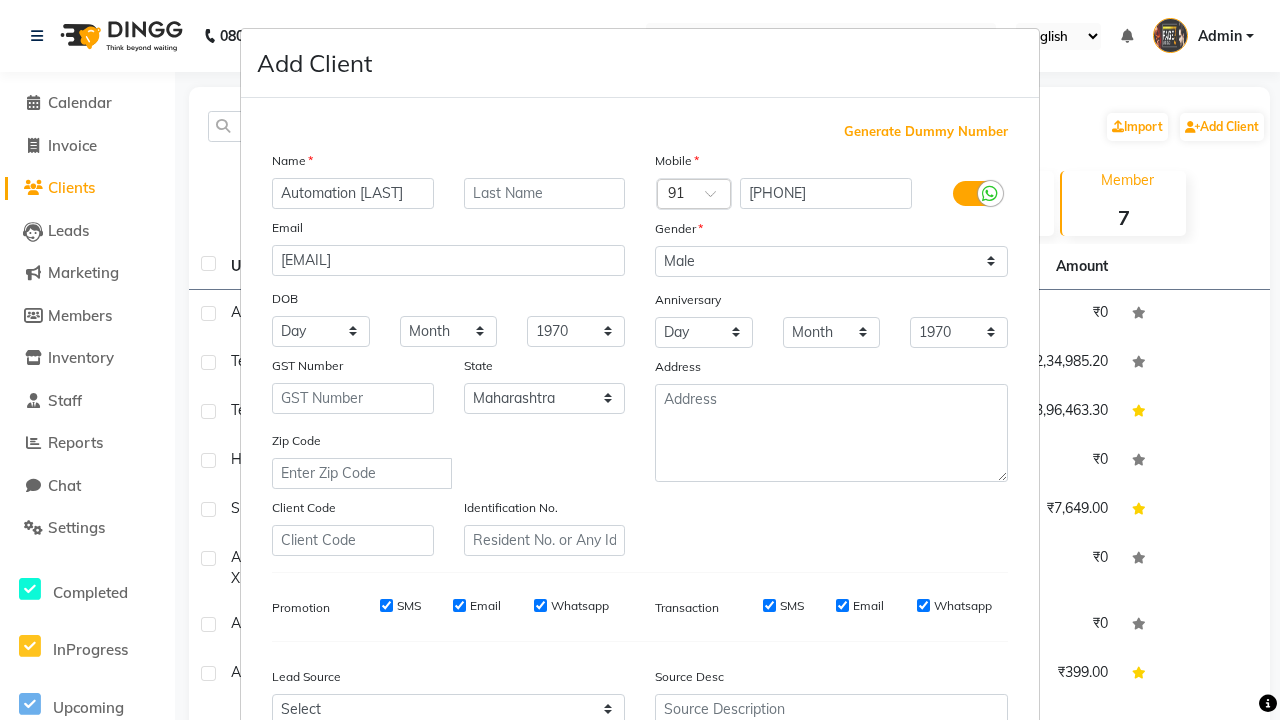 select on "3122" 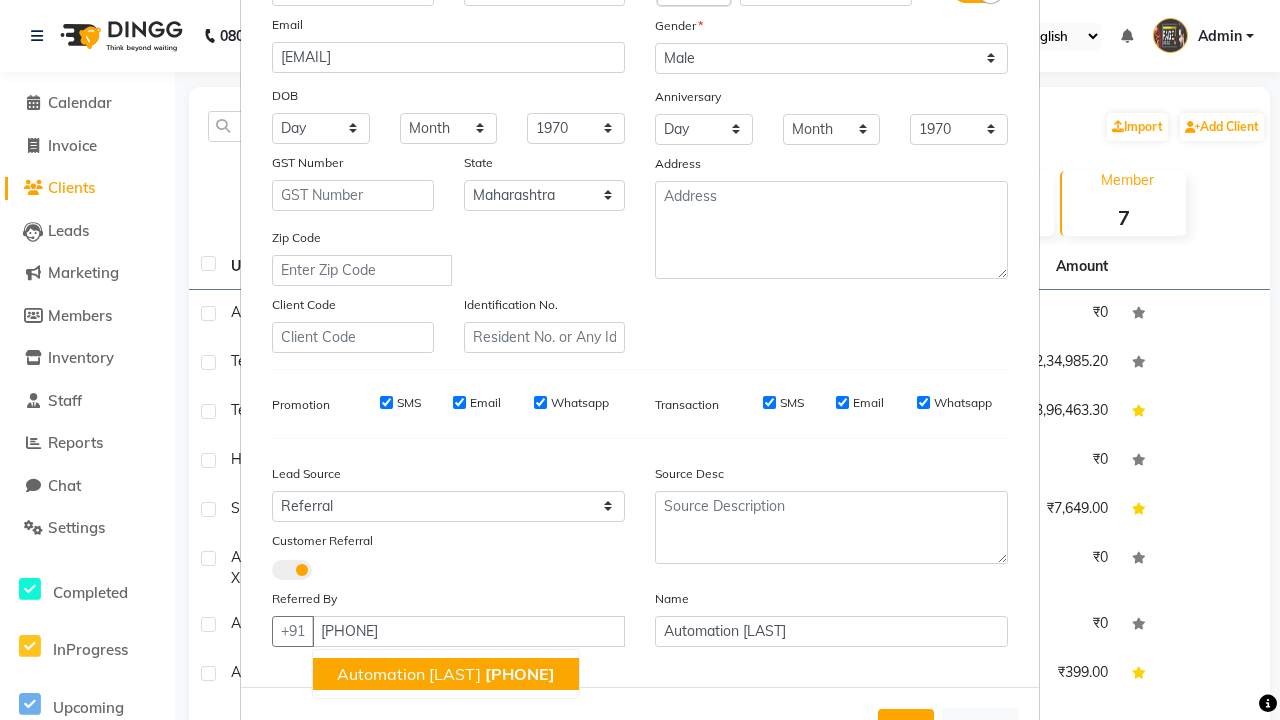 click on "Automation [LAST]" at bounding box center [409, 674] 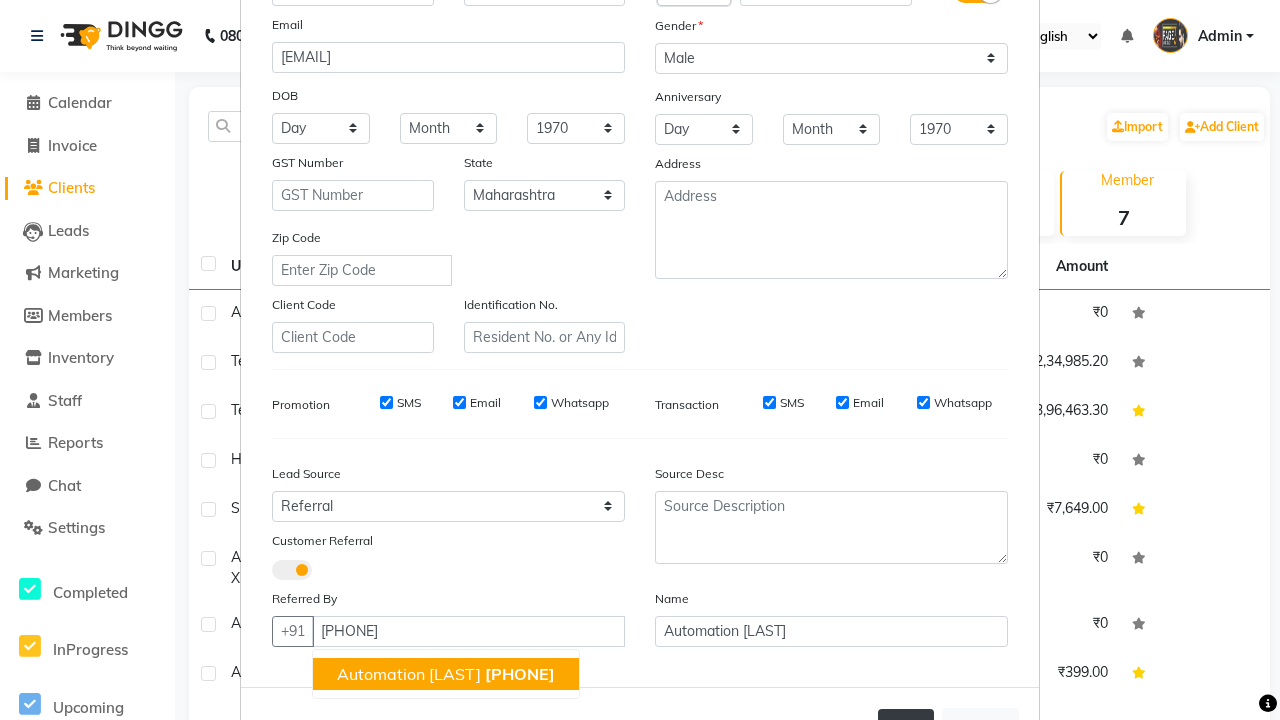 type on "[PHONE]" 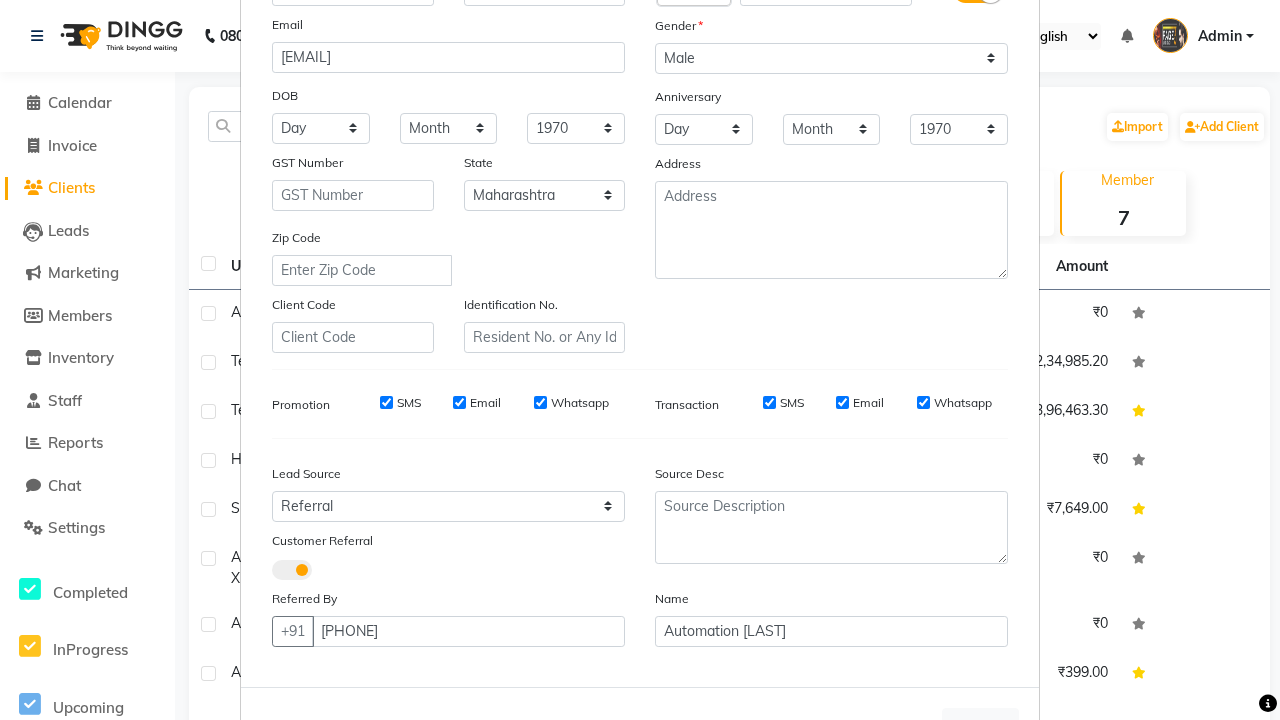 scroll, scrollTop: 228, scrollLeft: 0, axis: vertical 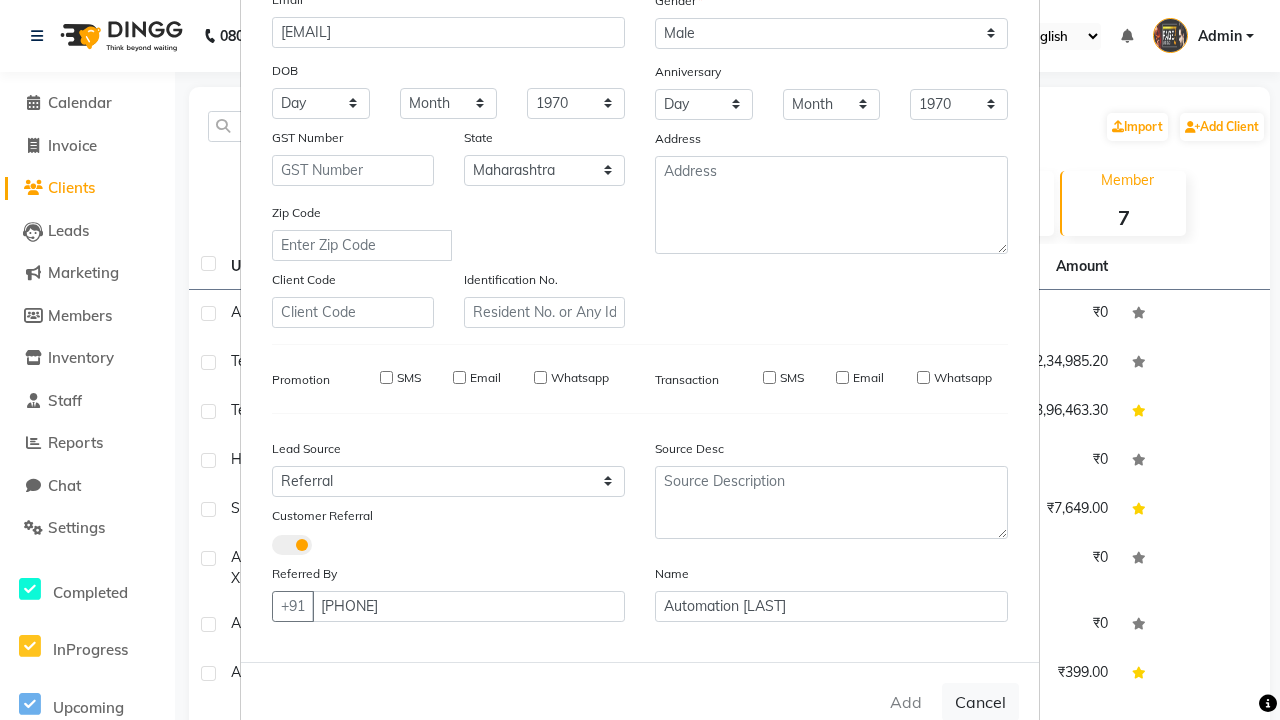 type 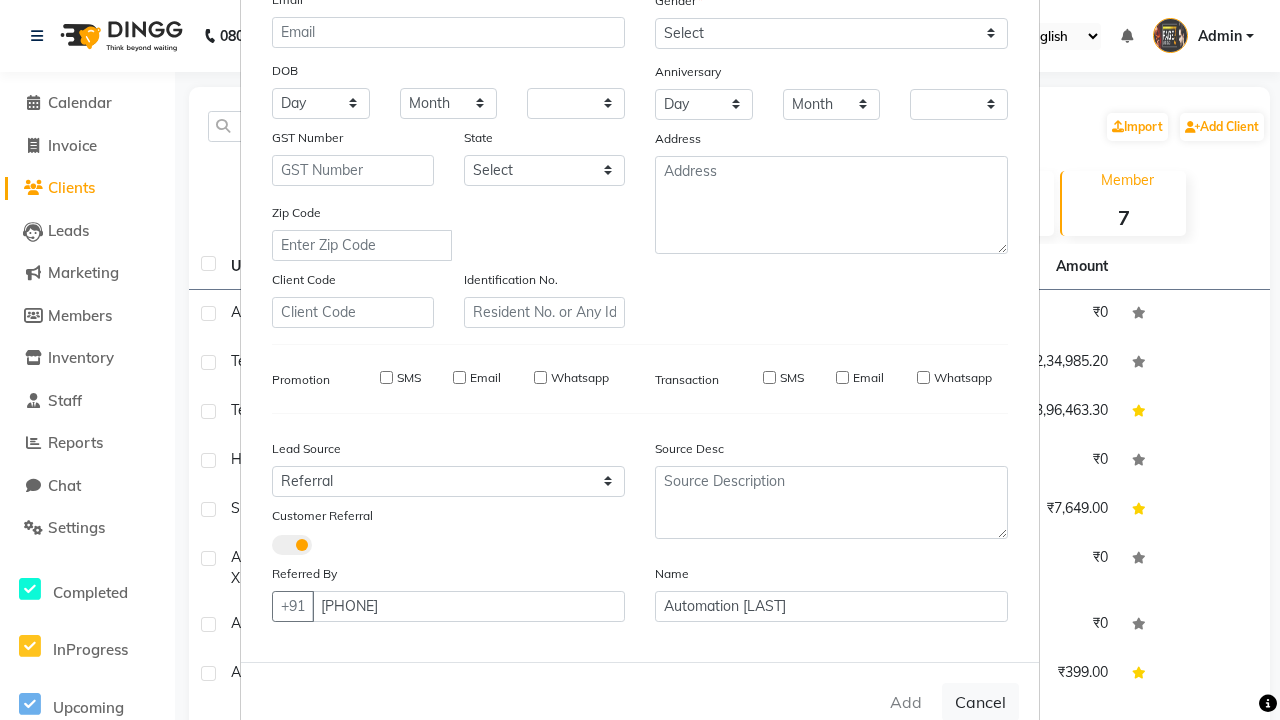 checkbox on "false" 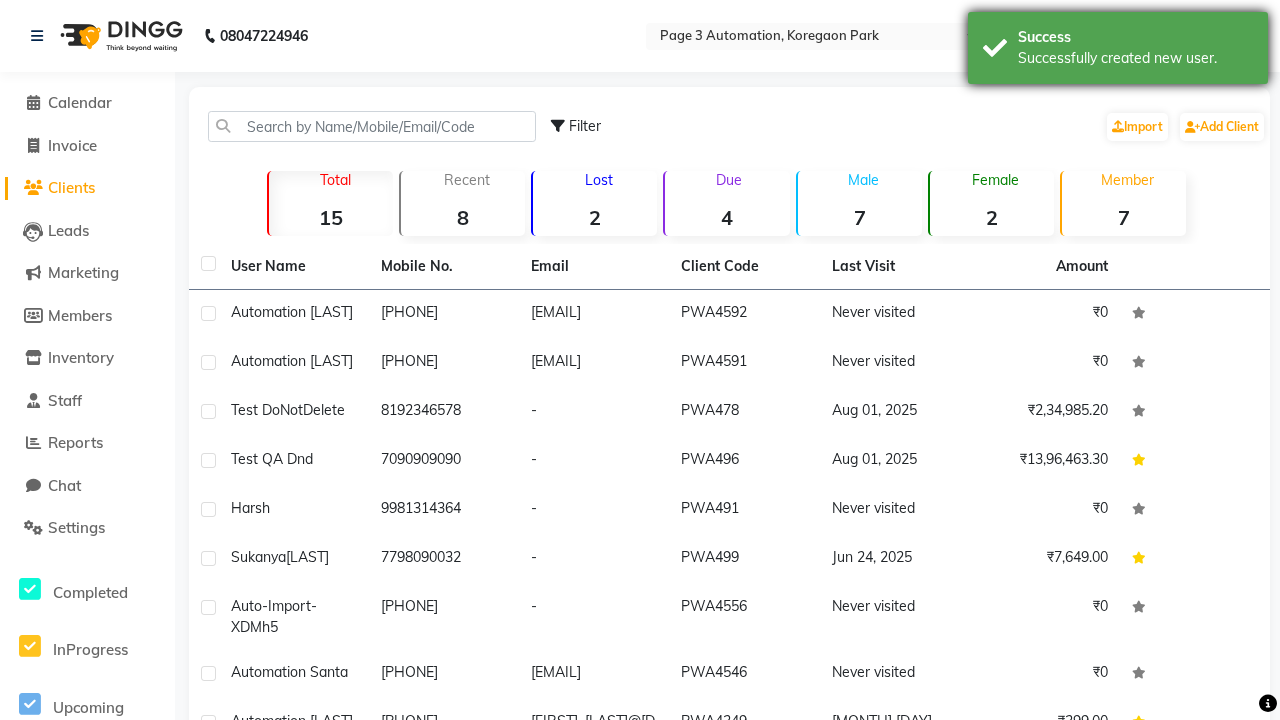 click on "Successfully created new user." at bounding box center [1135, 58] 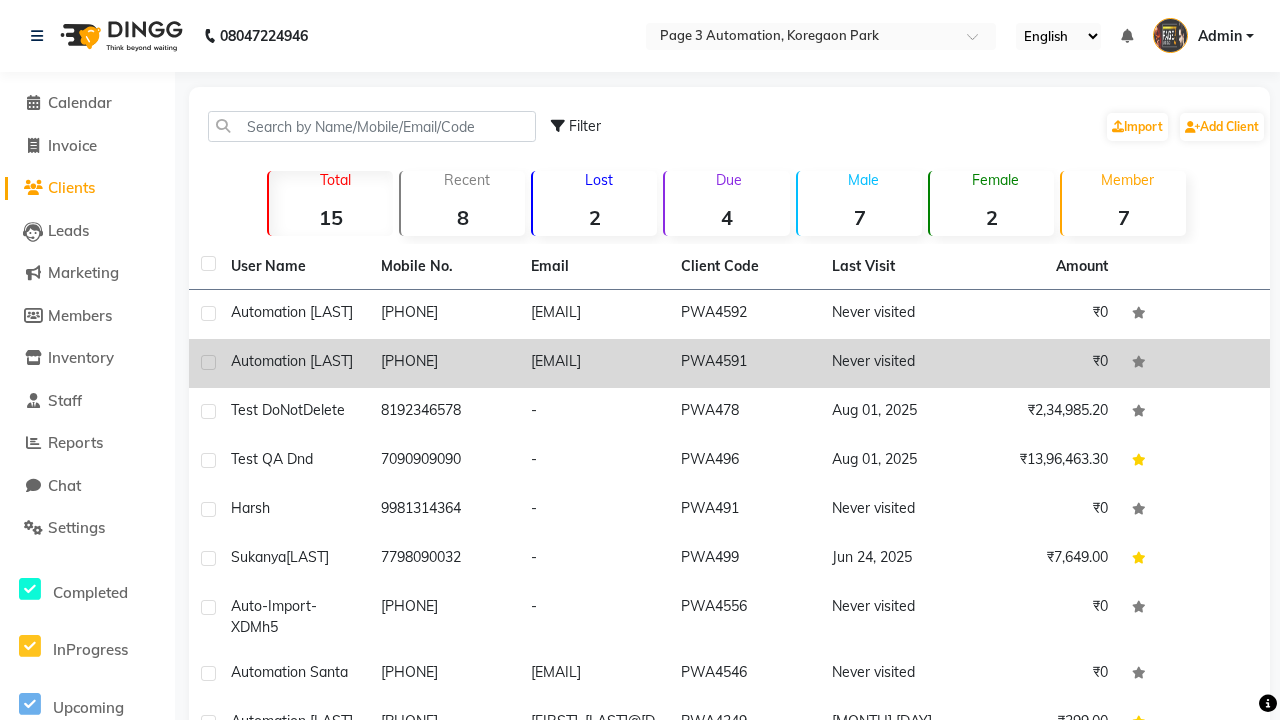 click 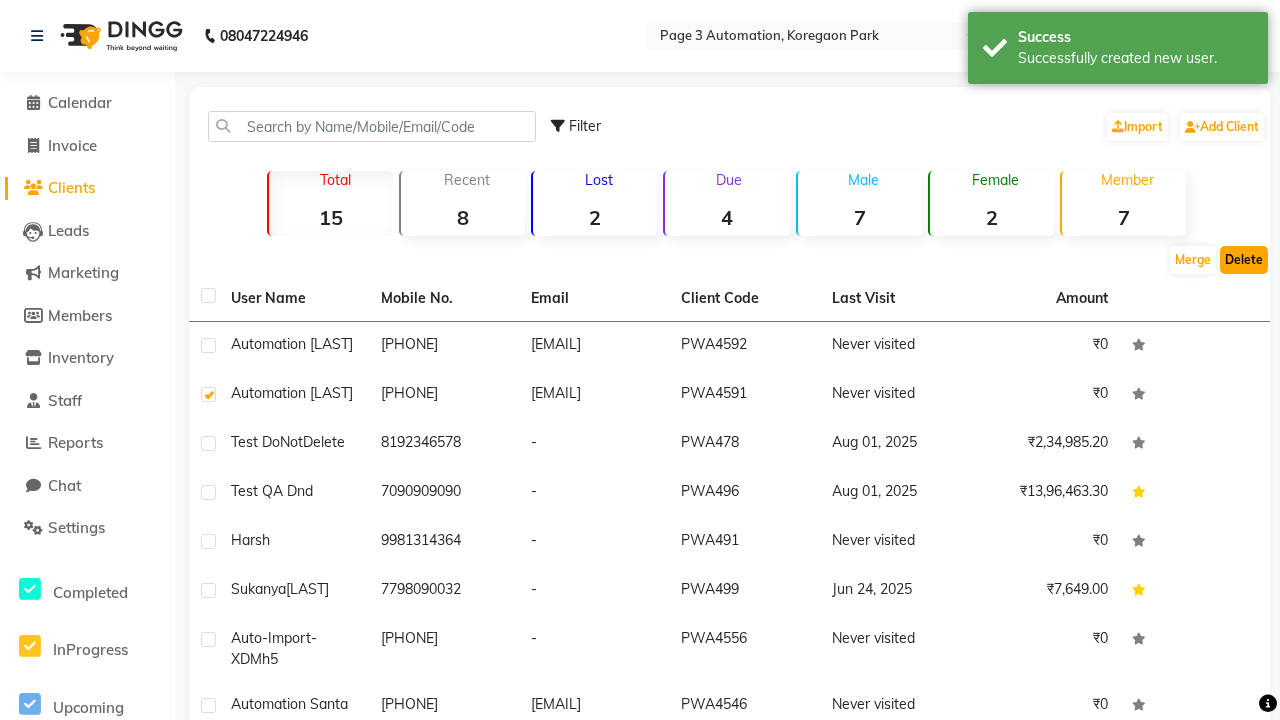 click on "Delete" 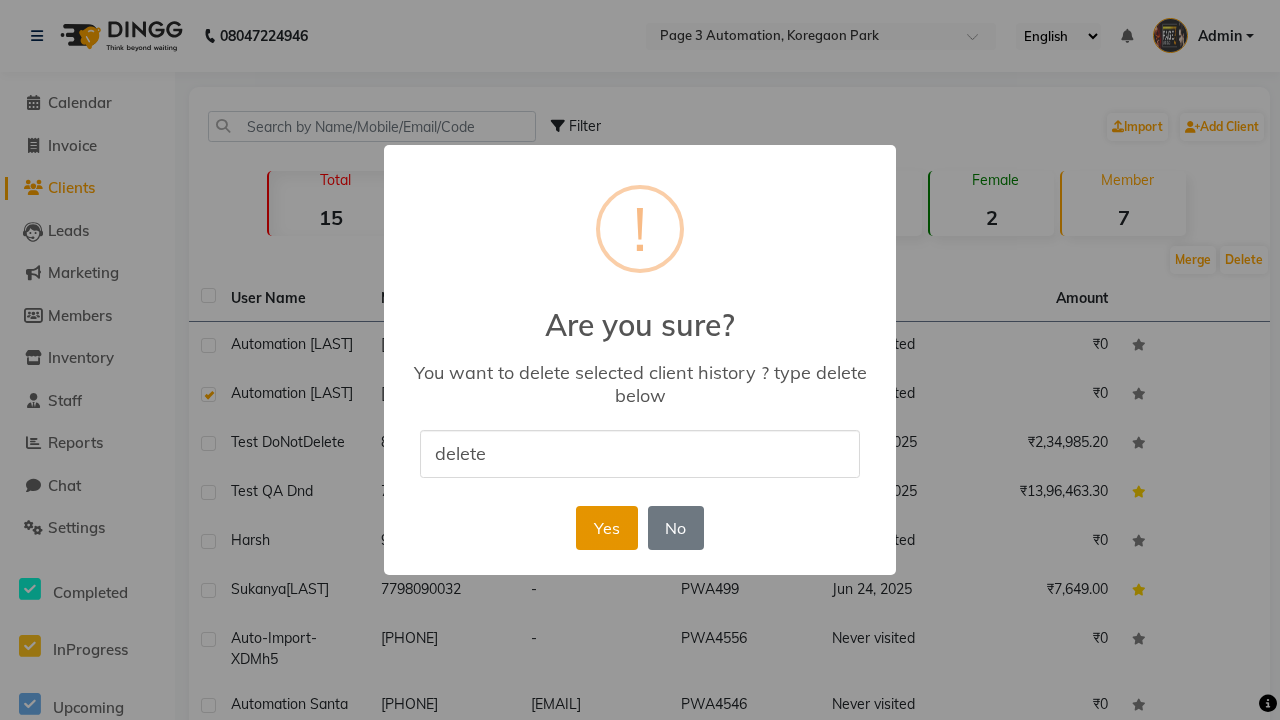 type on "delete" 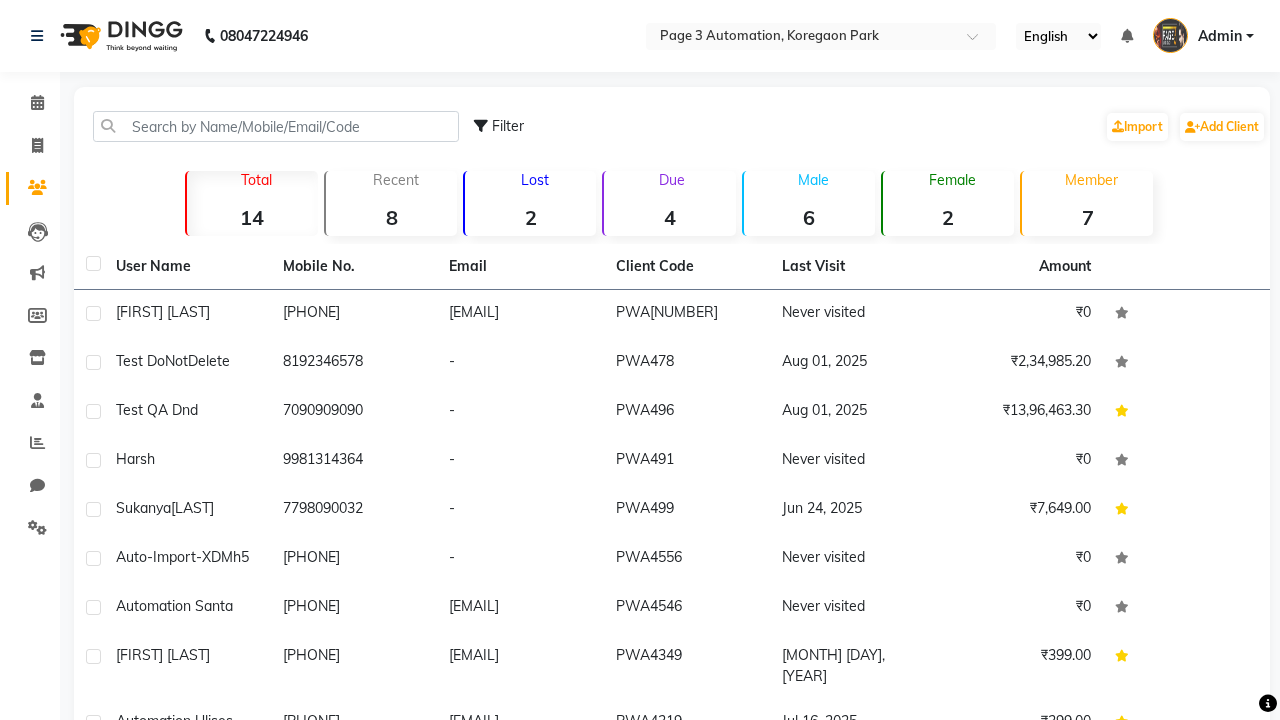 scroll, scrollTop: 0, scrollLeft: 0, axis: both 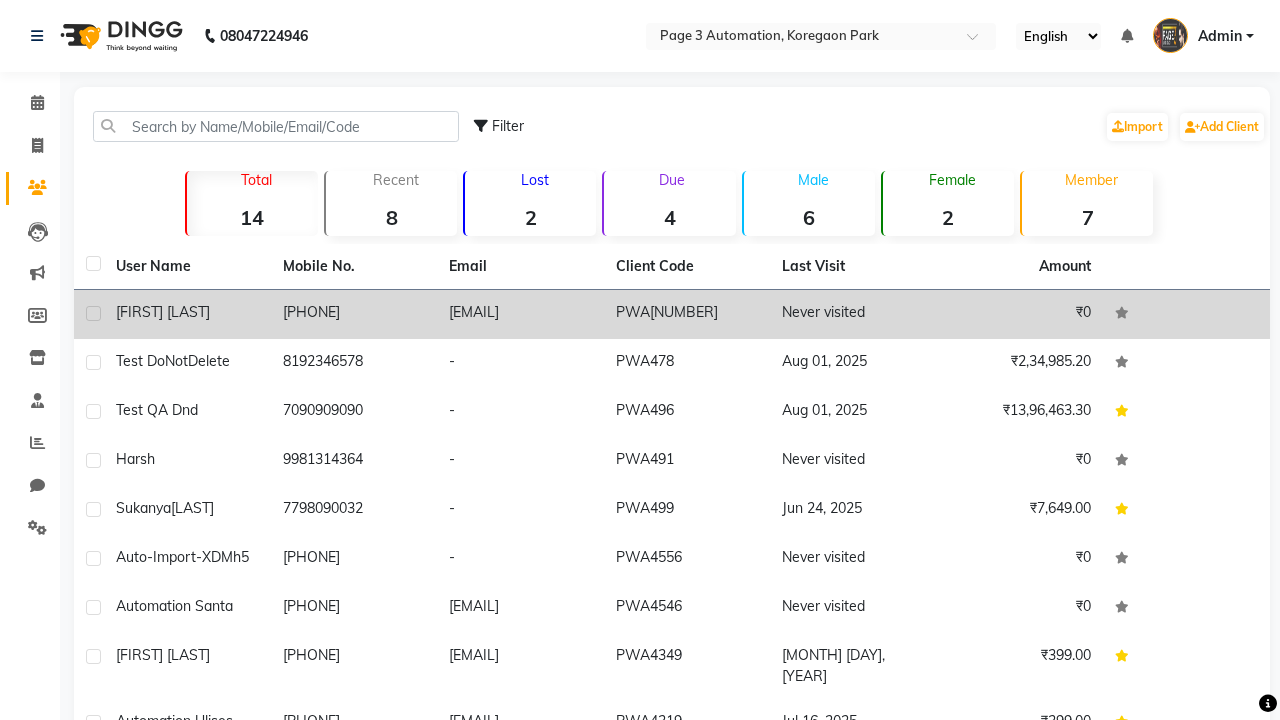 click 